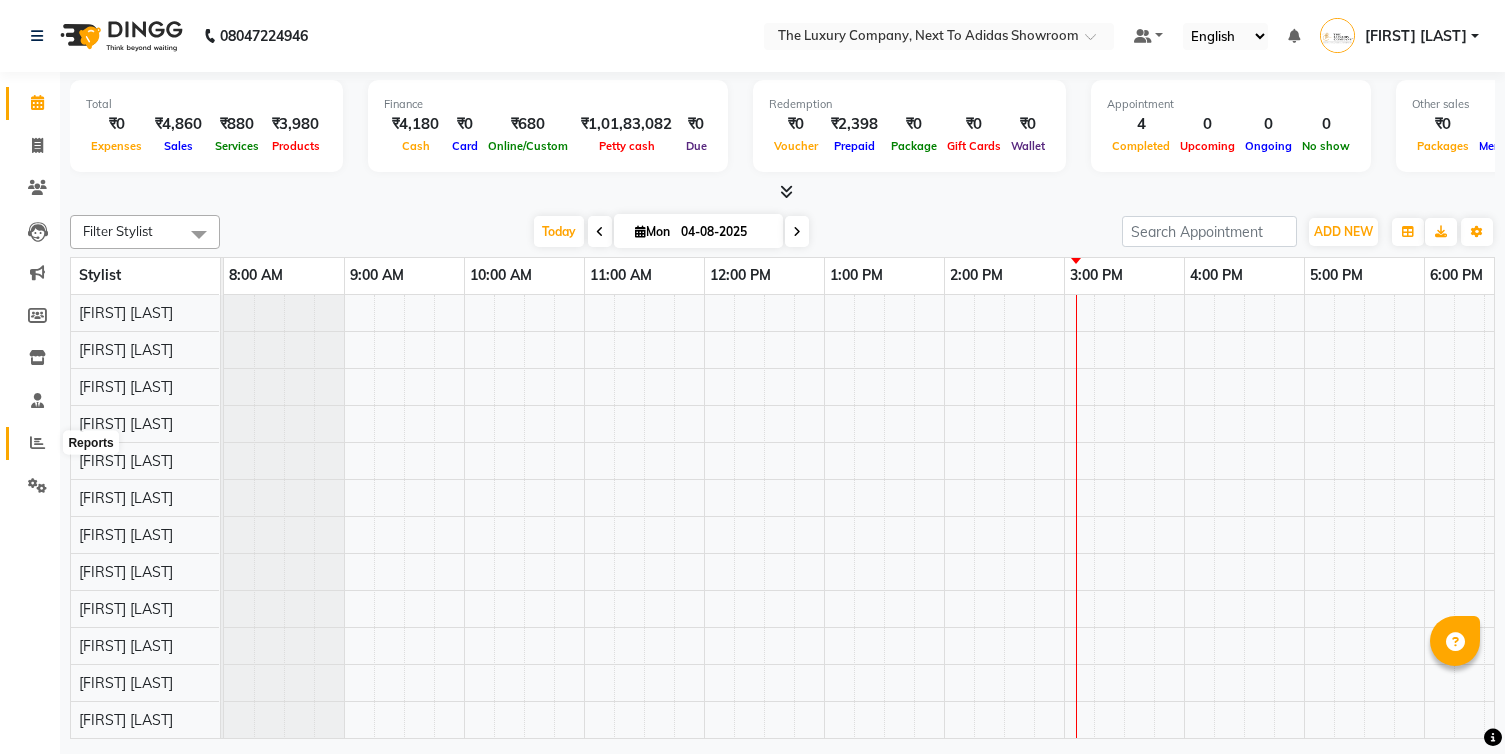 click 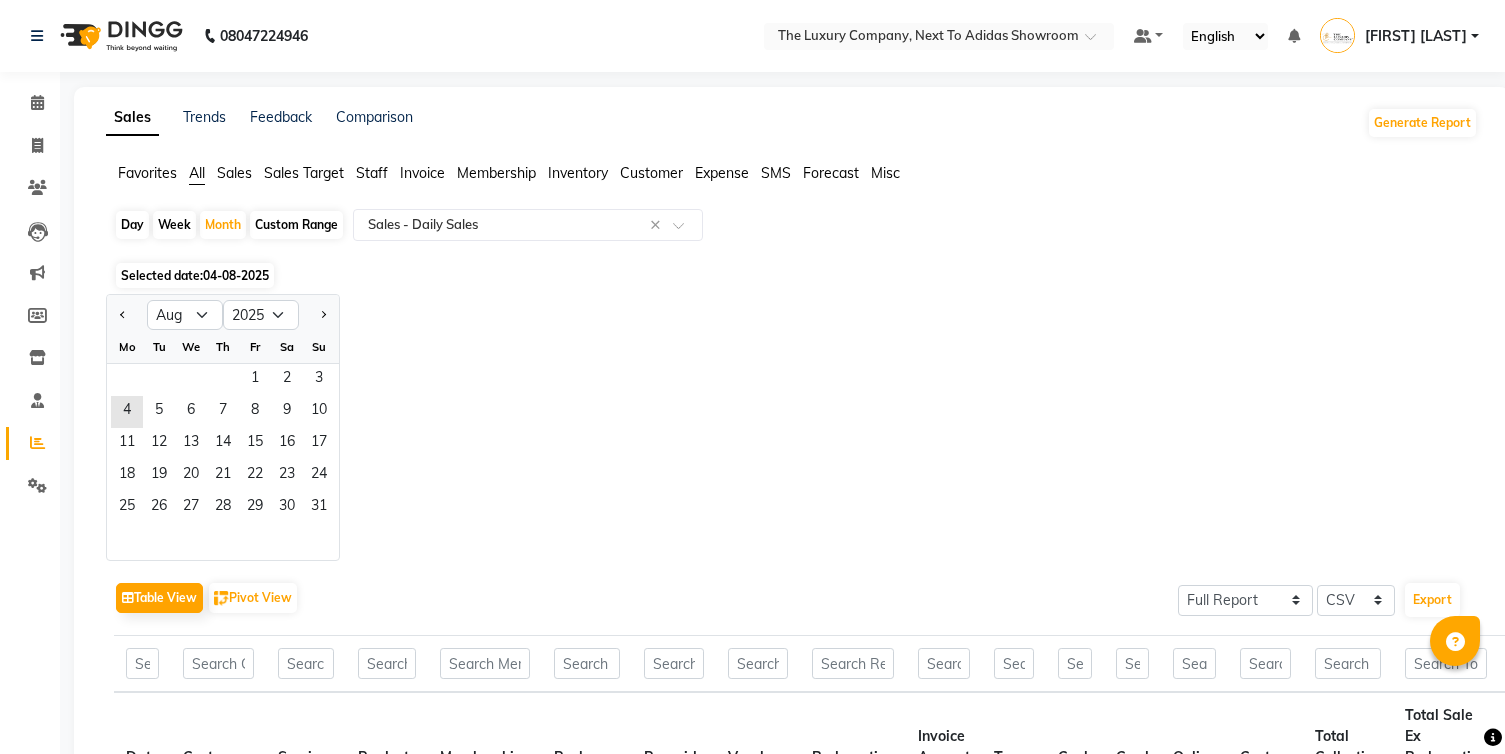 scroll, scrollTop: 0, scrollLeft: 0, axis: both 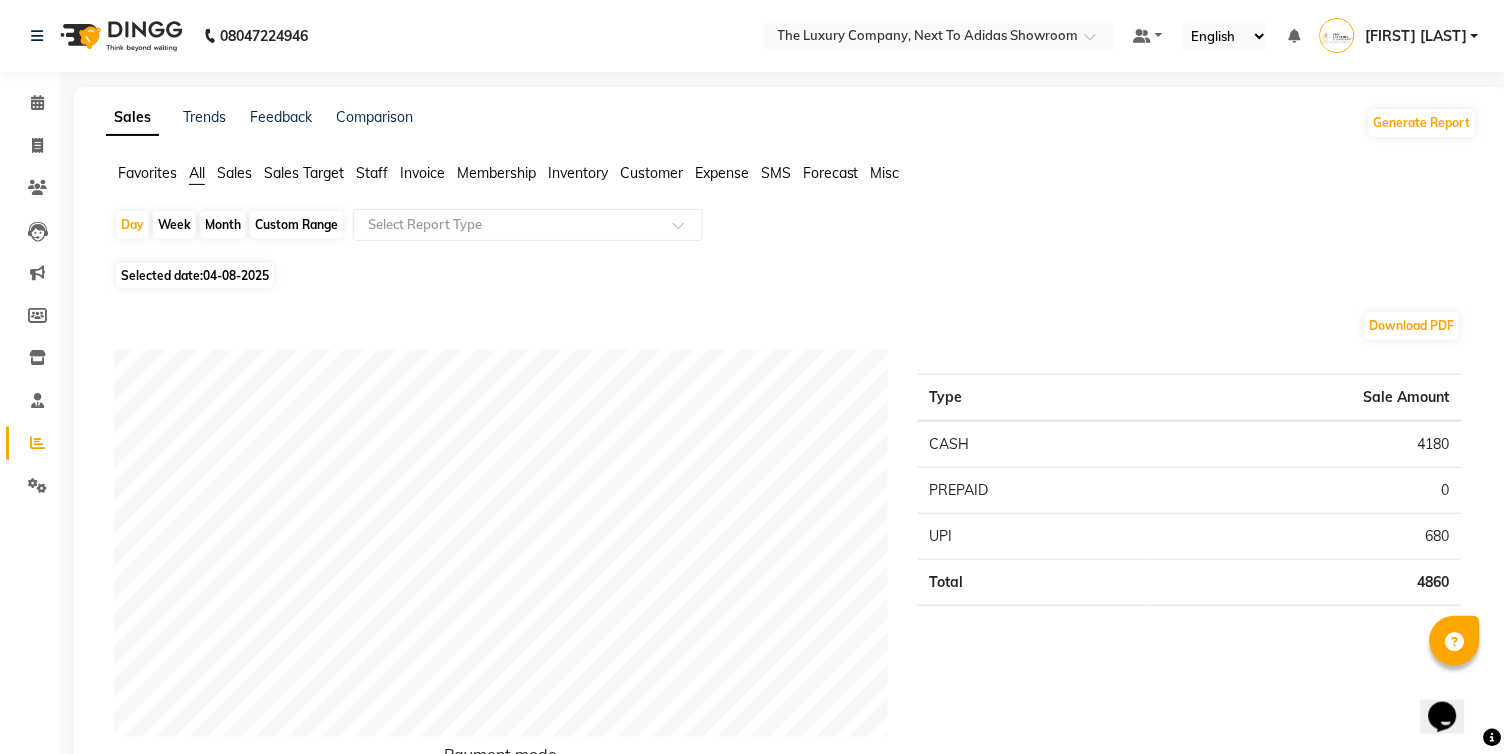 click on "Month" 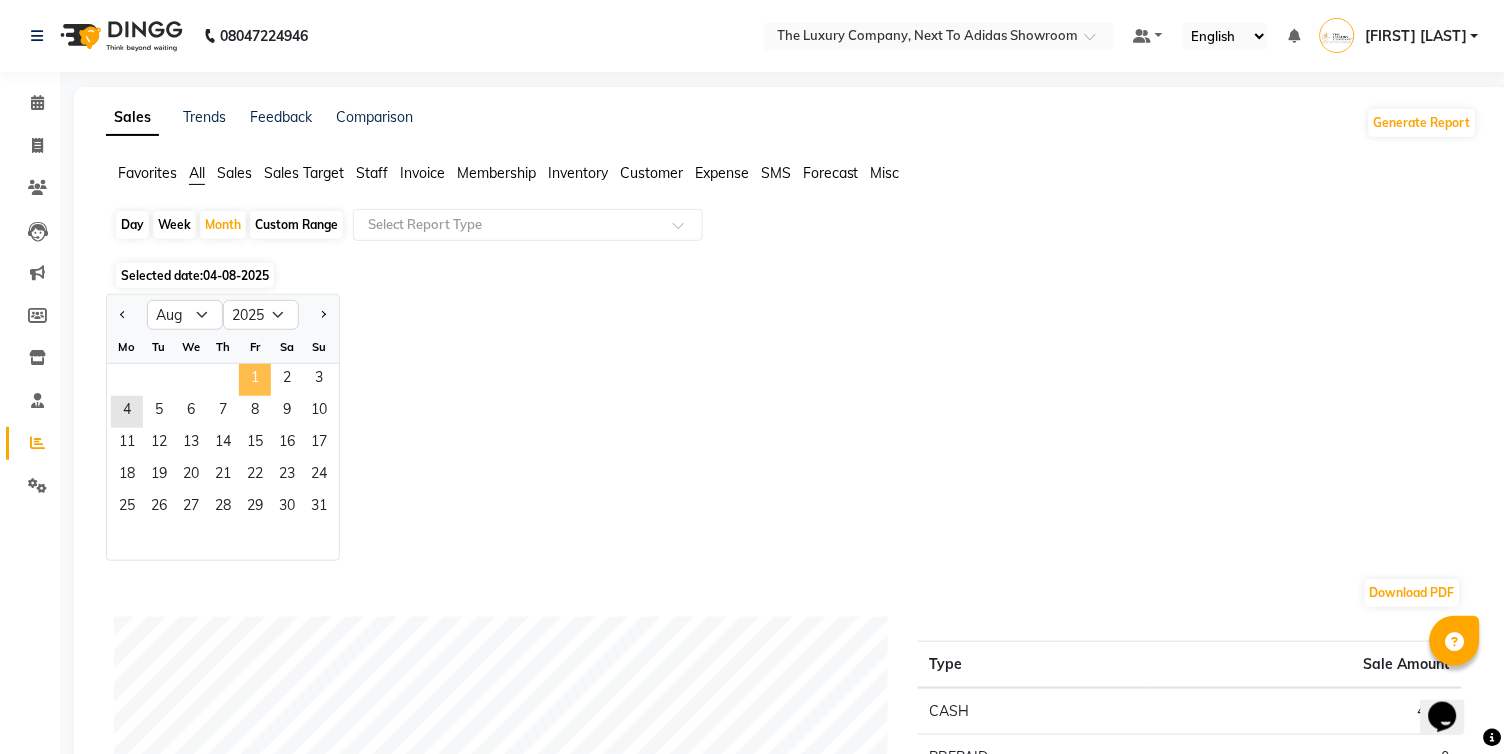 click on "1" 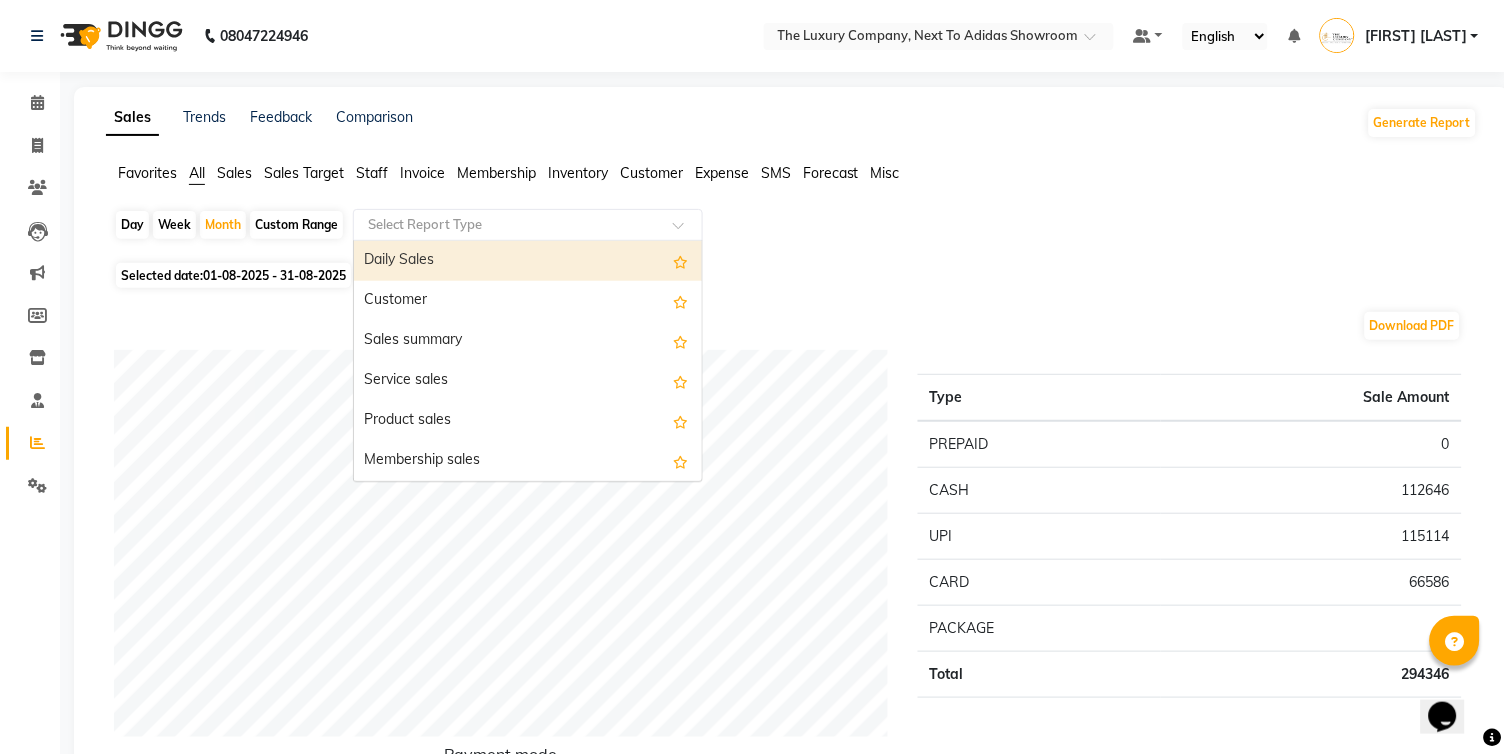 click 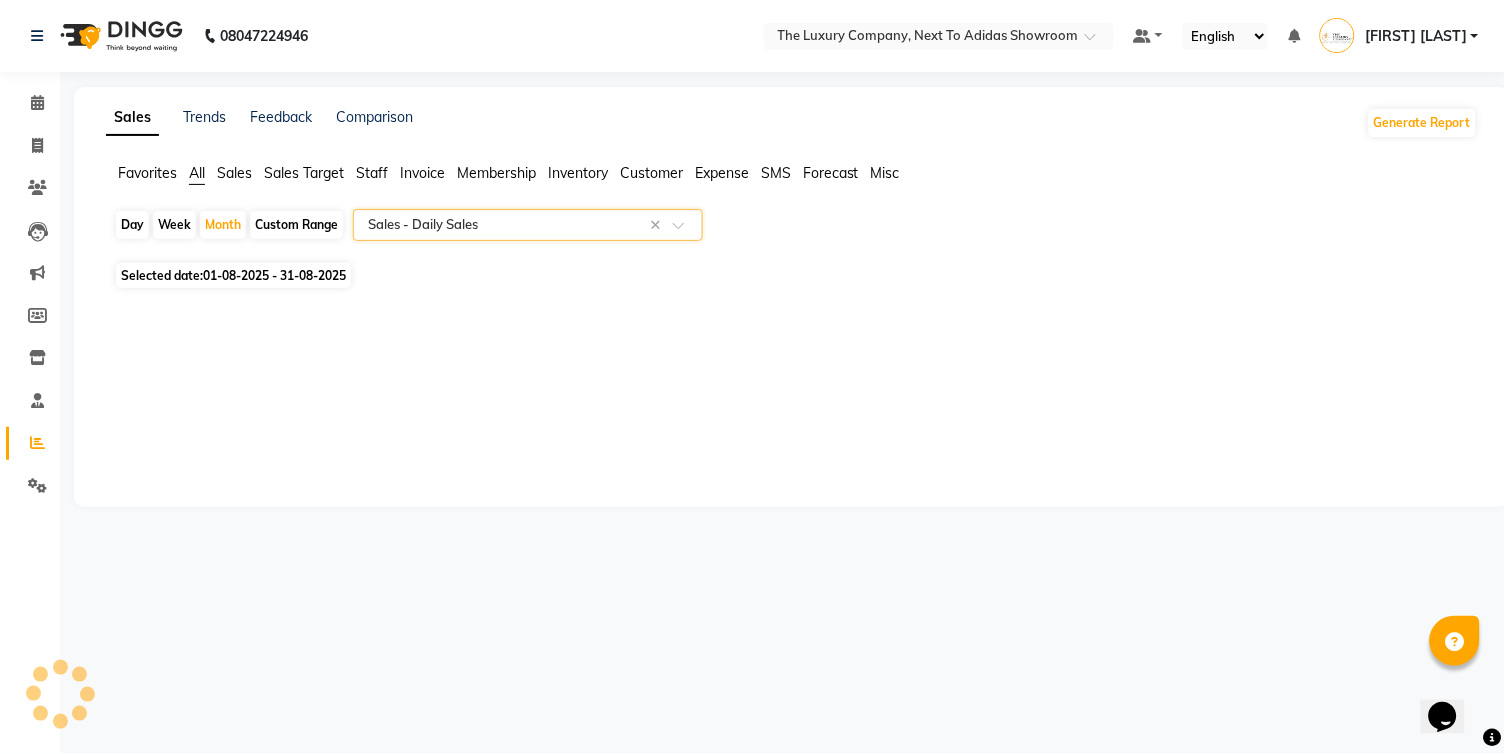 select on "full_report" 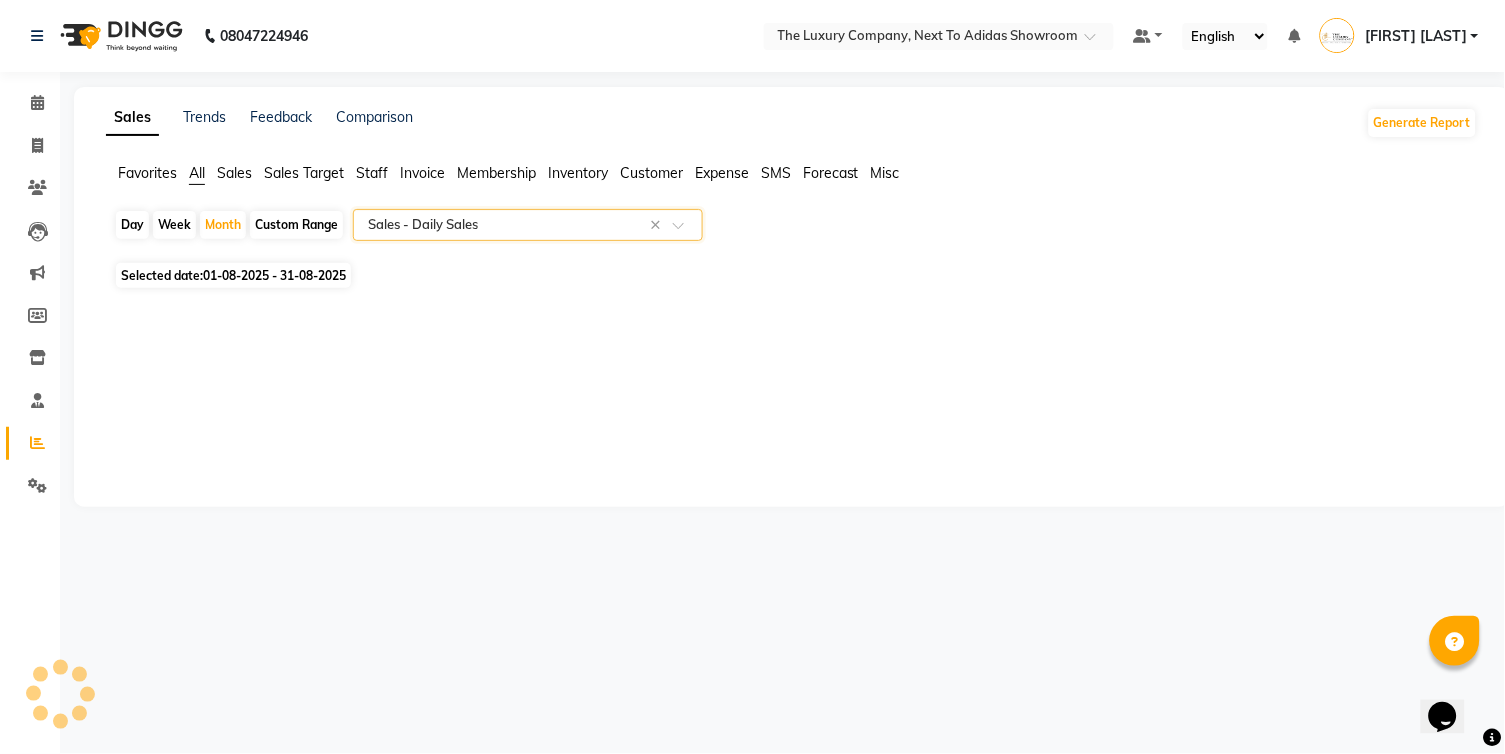 select on "csv" 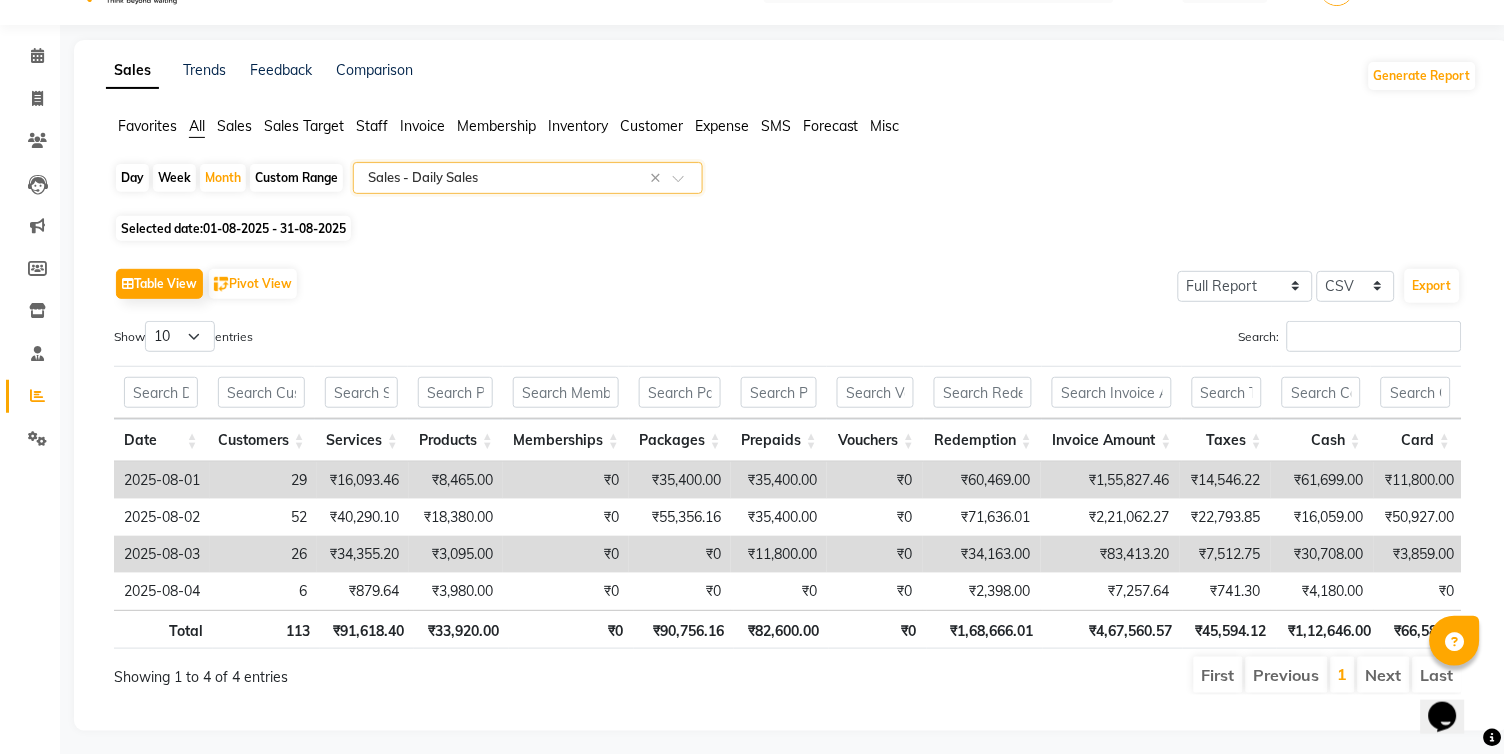 scroll, scrollTop: 45, scrollLeft: 0, axis: vertical 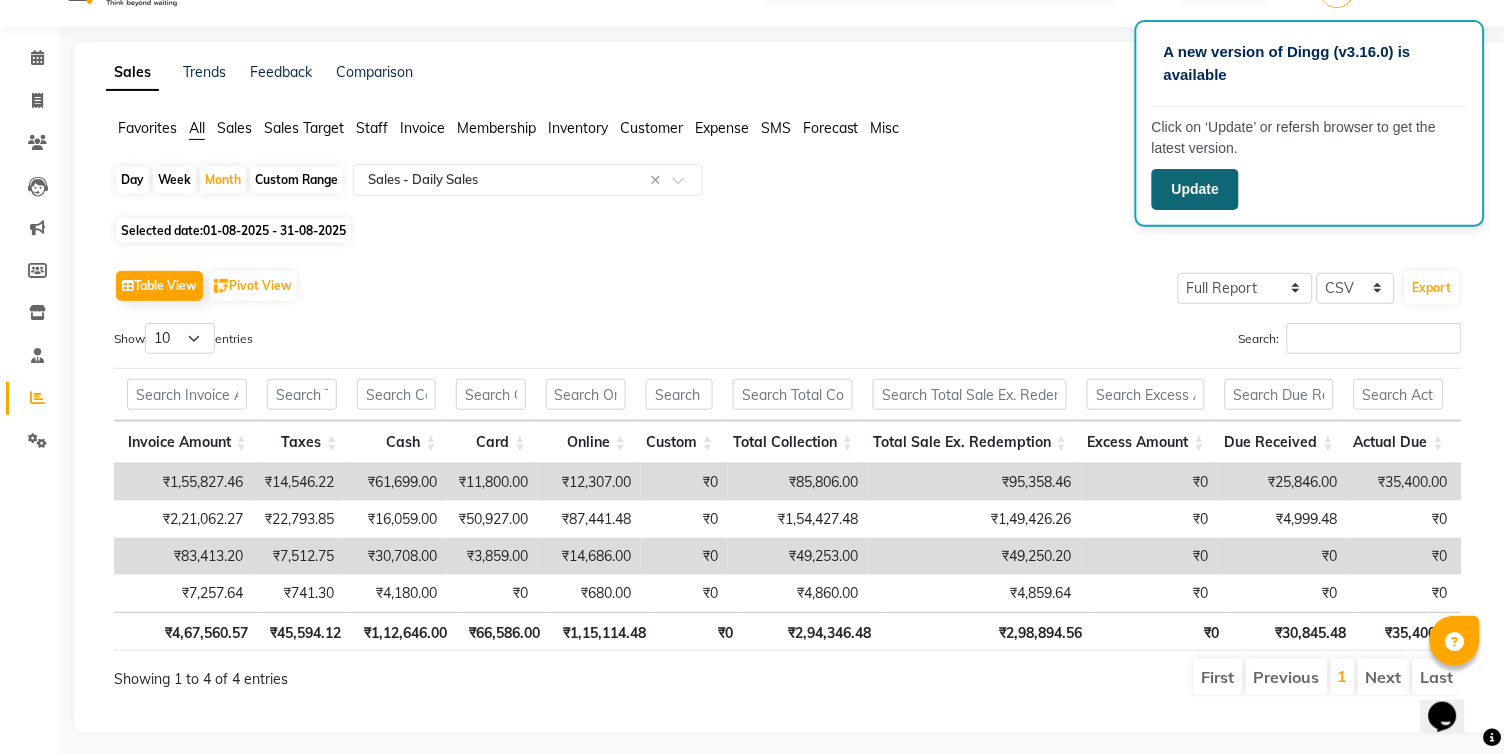 click on "Update" 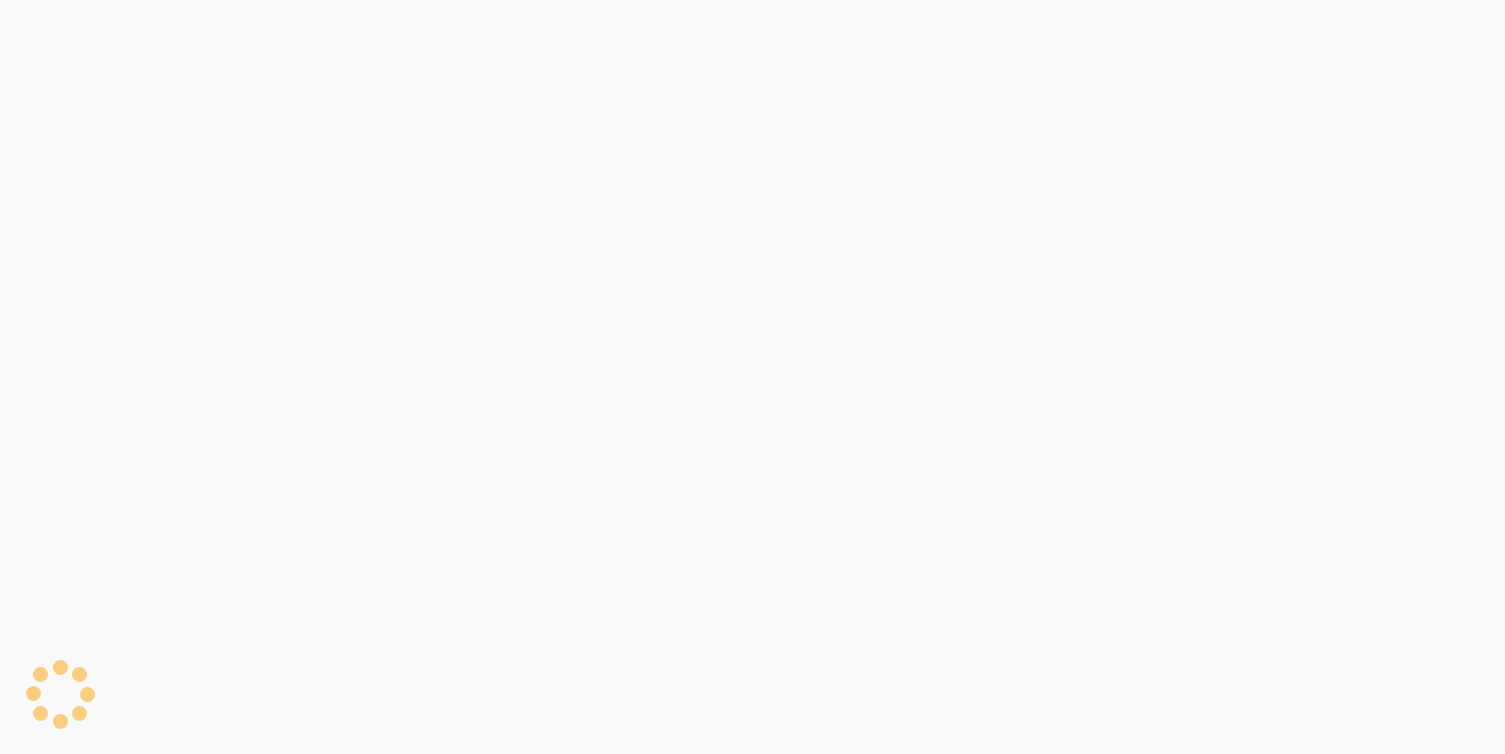 scroll, scrollTop: 0, scrollLeft: 0, axis: both 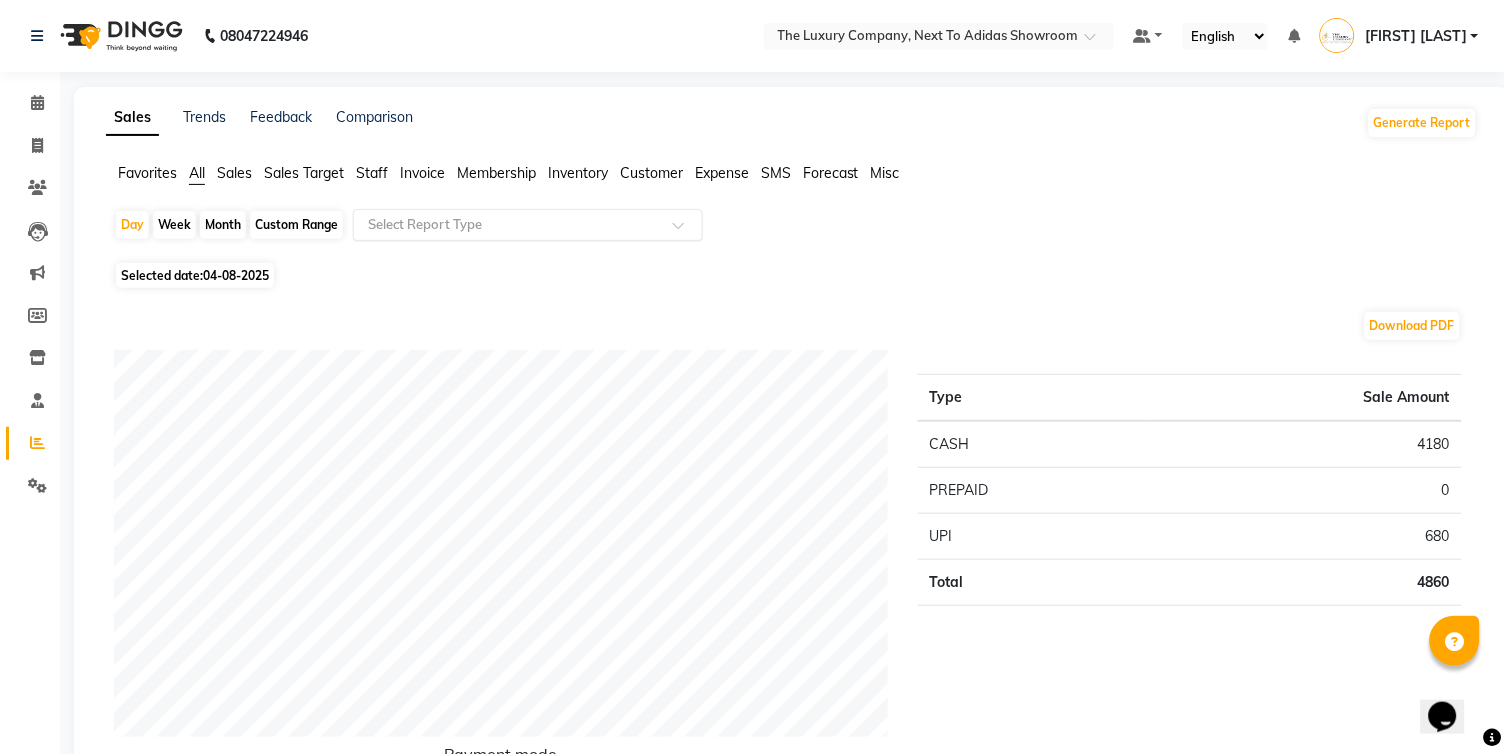 click on "Select Report Type" 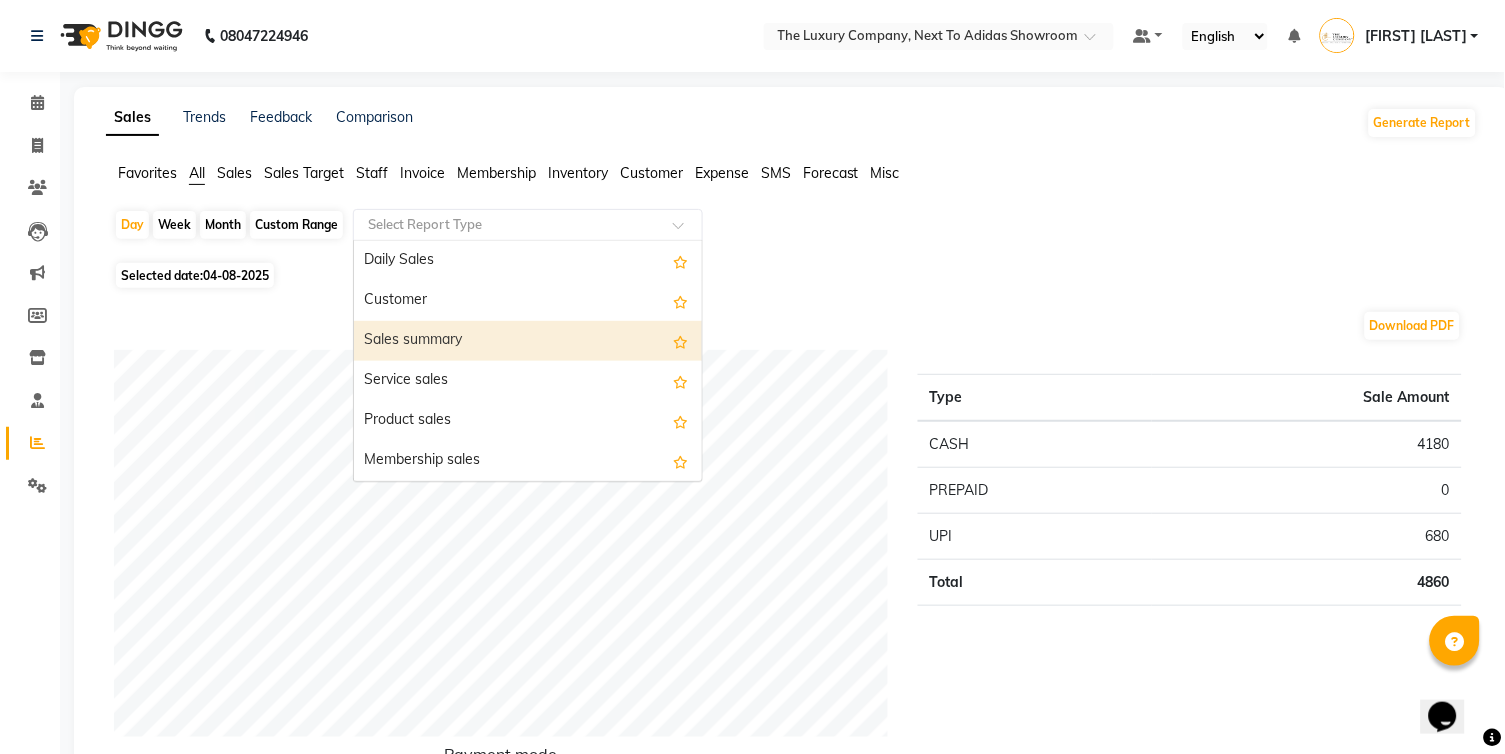 click on "Sales summary" at bounding box center [528, 341] 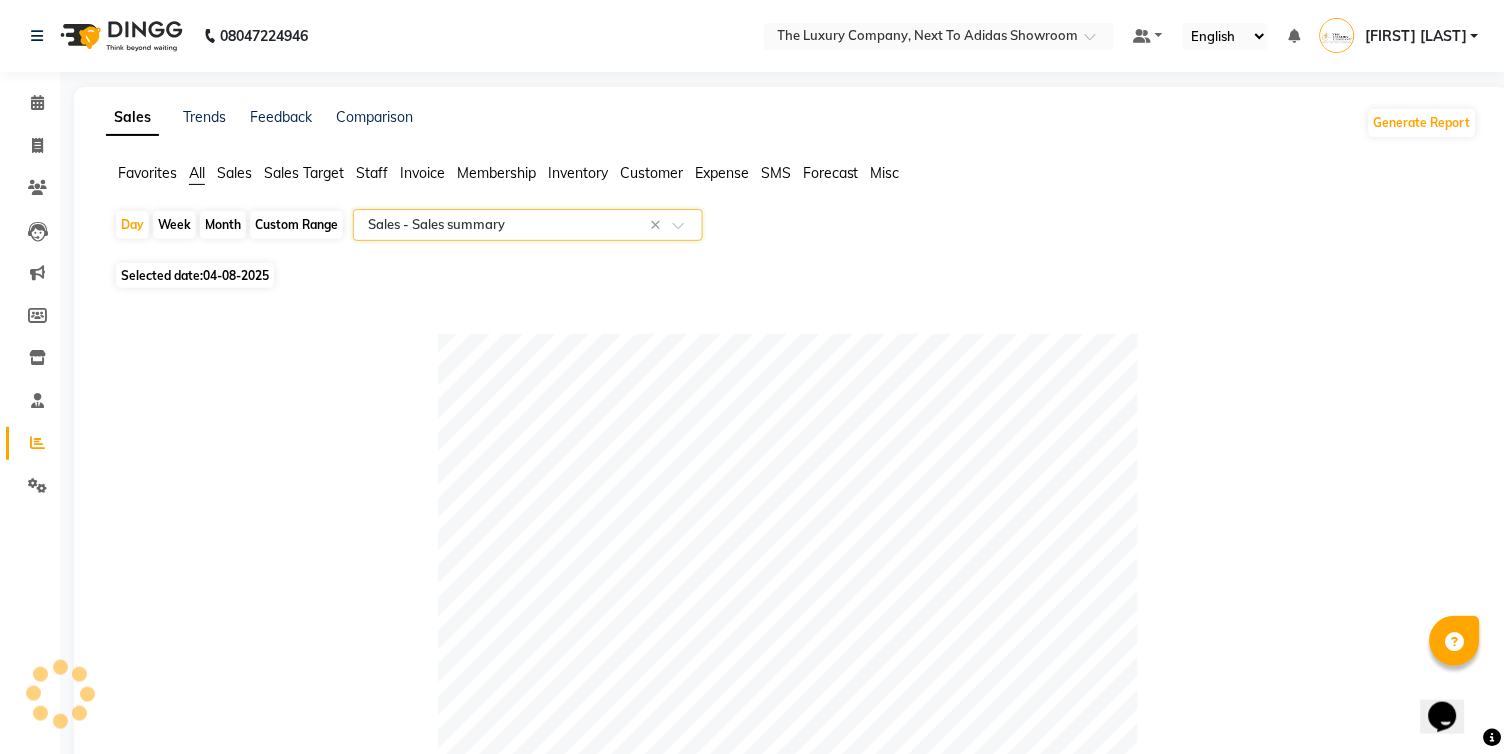 click 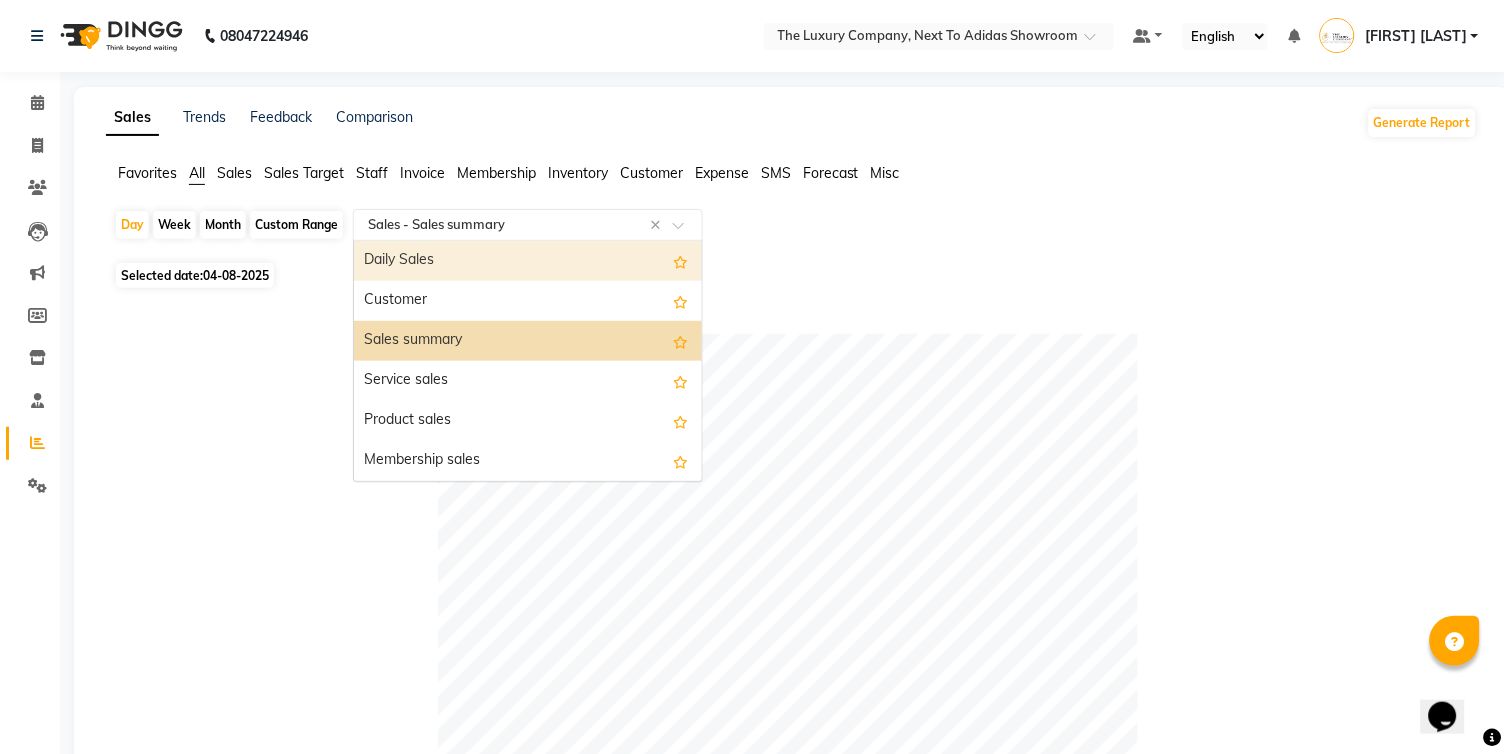 click on "Daily Sales" at bounding box center (528, 261) 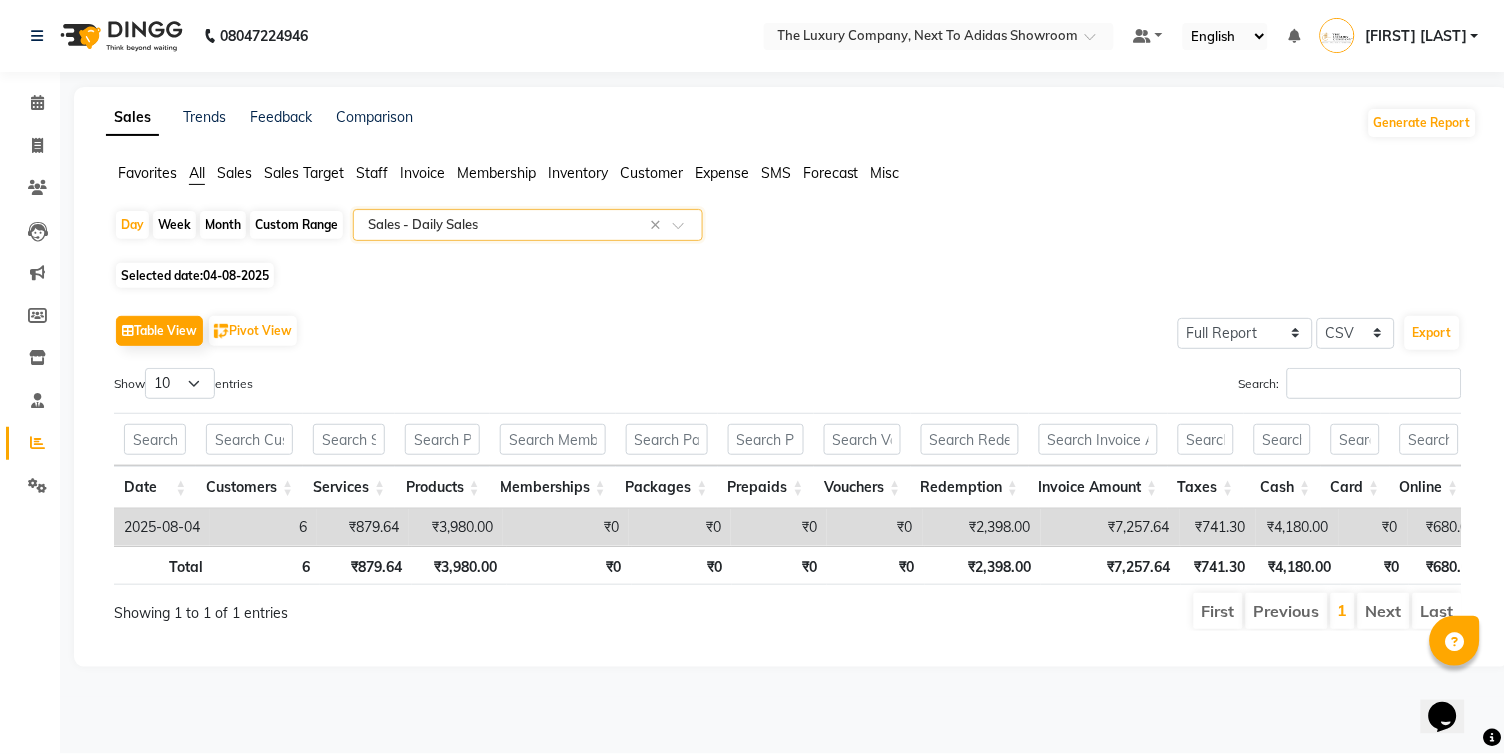 click on "Month" 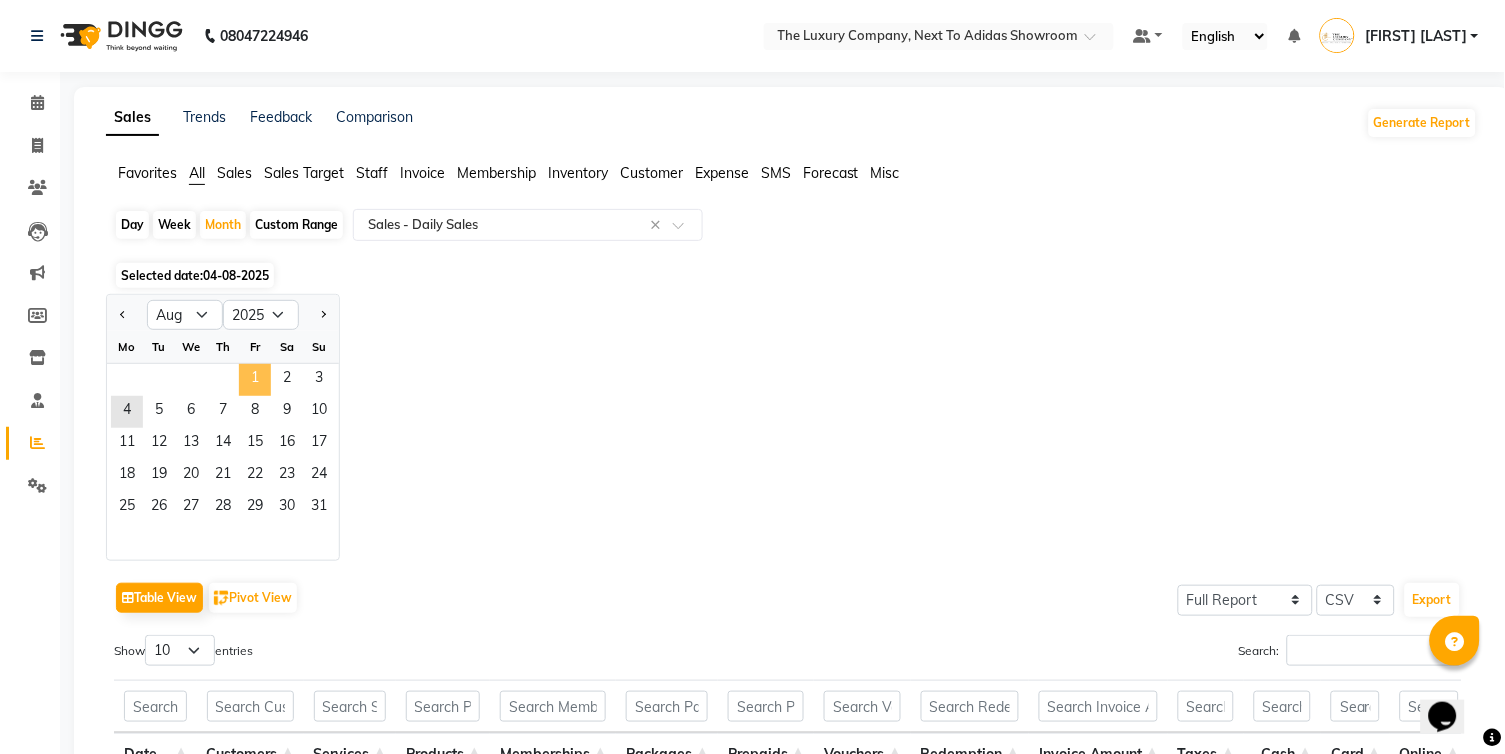 click on "1" 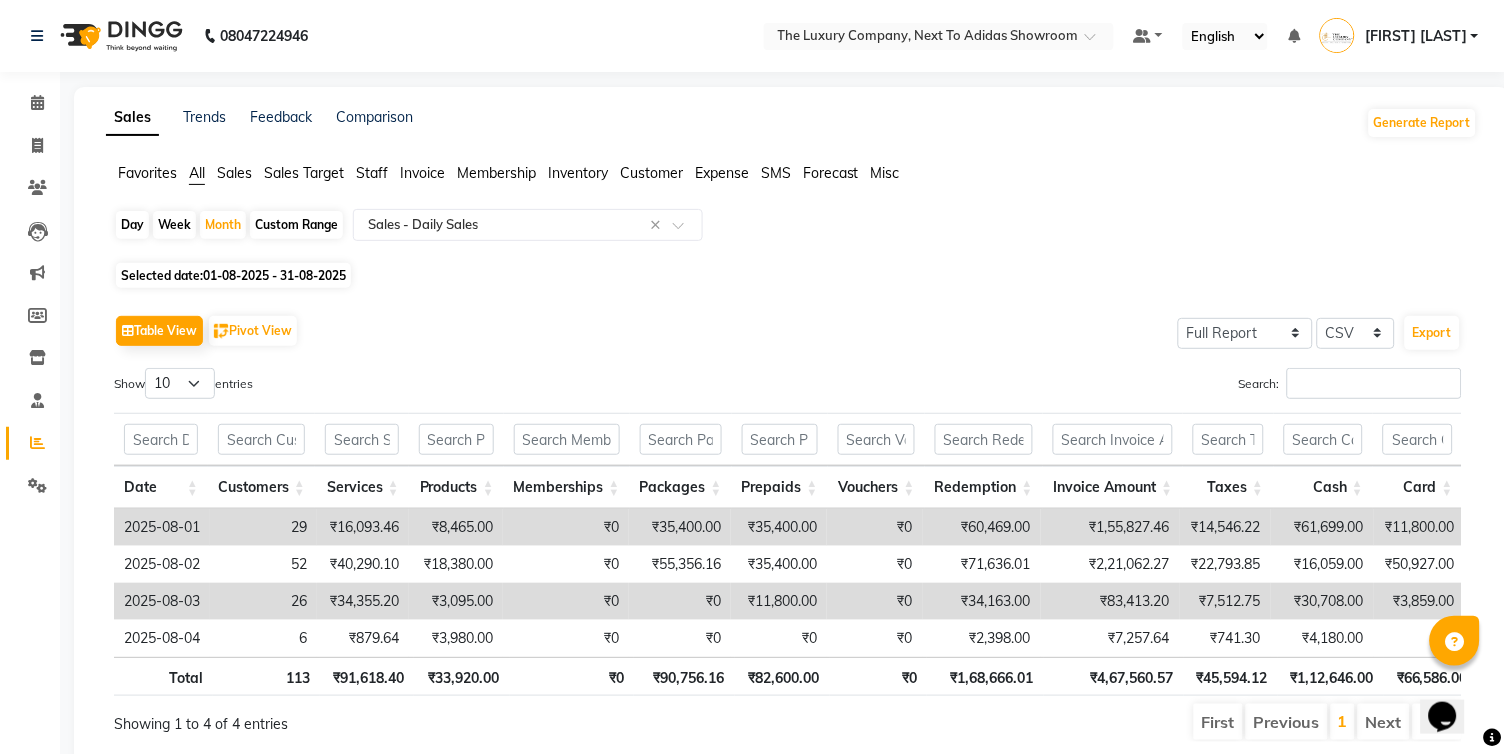 scroll, scrollTop: 0, scrollLeft: 812, axis: horizontal 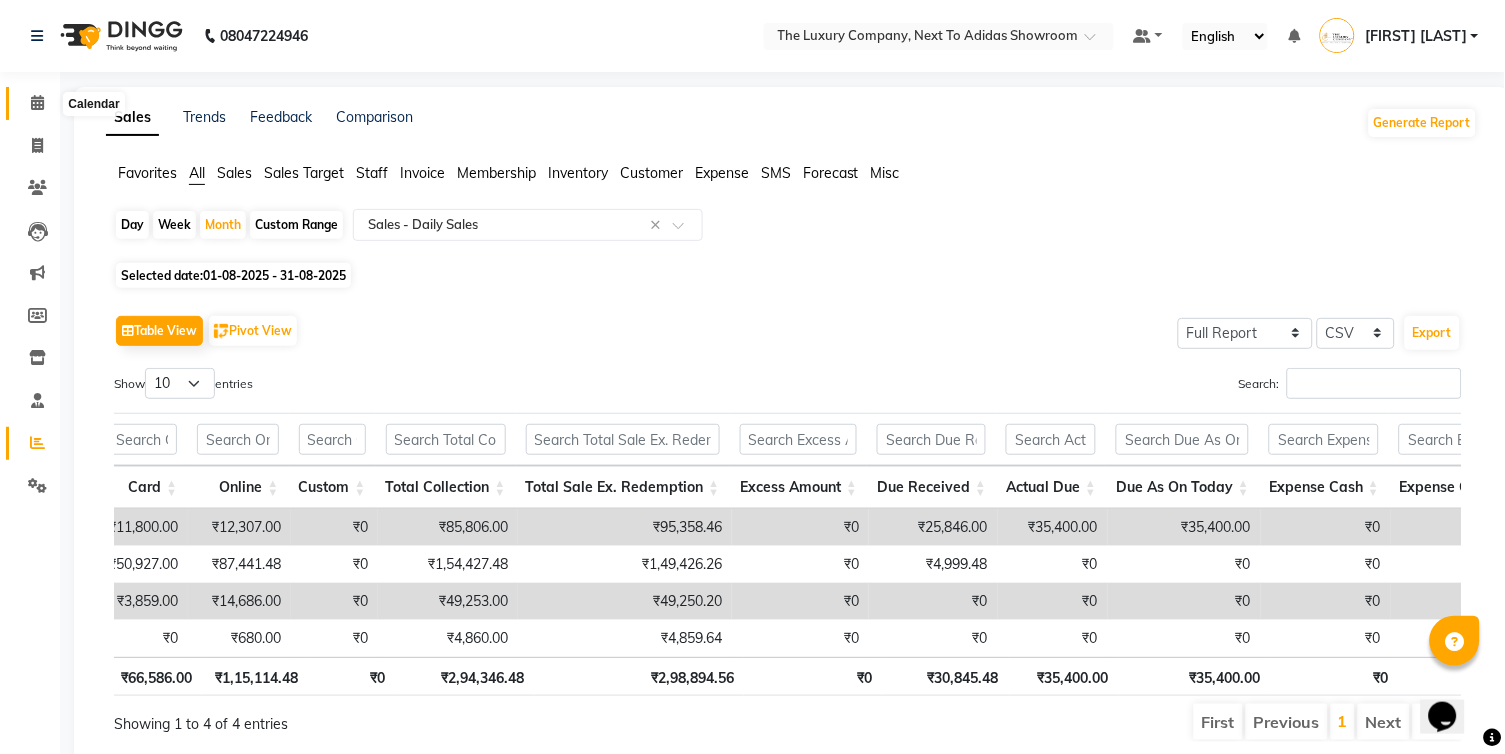 click 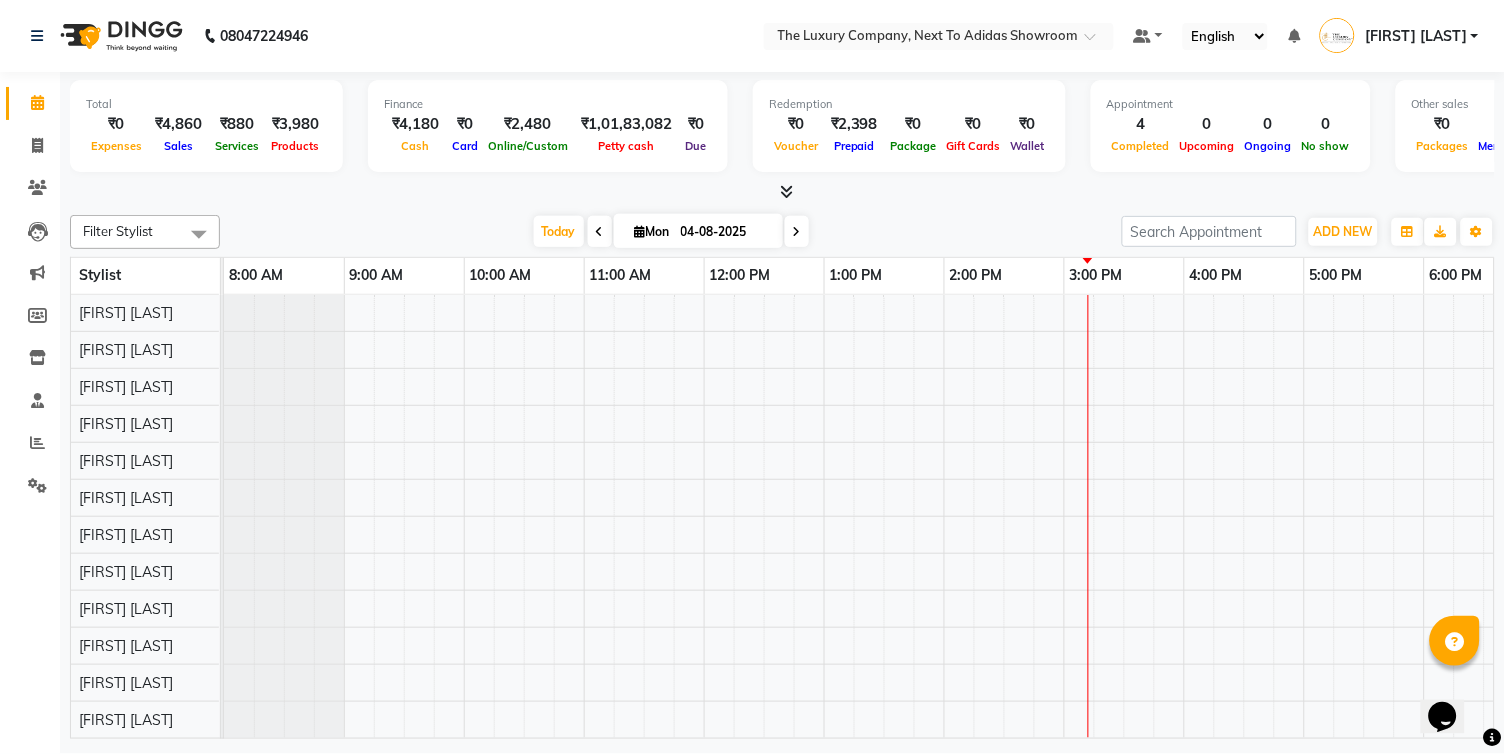 scroll, scrollTop: 0, scrollLeft: 289, axis: horizontal 